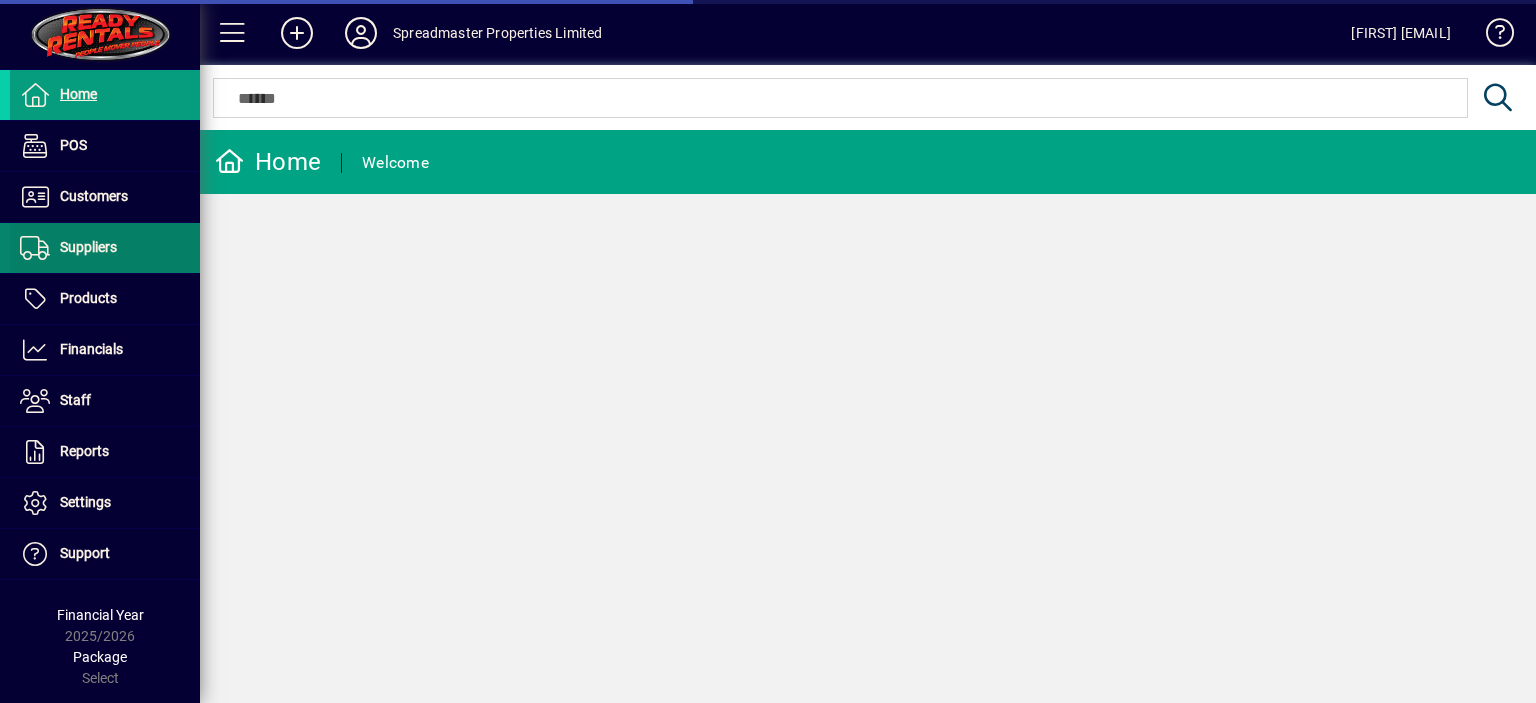 scroll, scrollTop: 0, scrollLeft: 0, axis: both 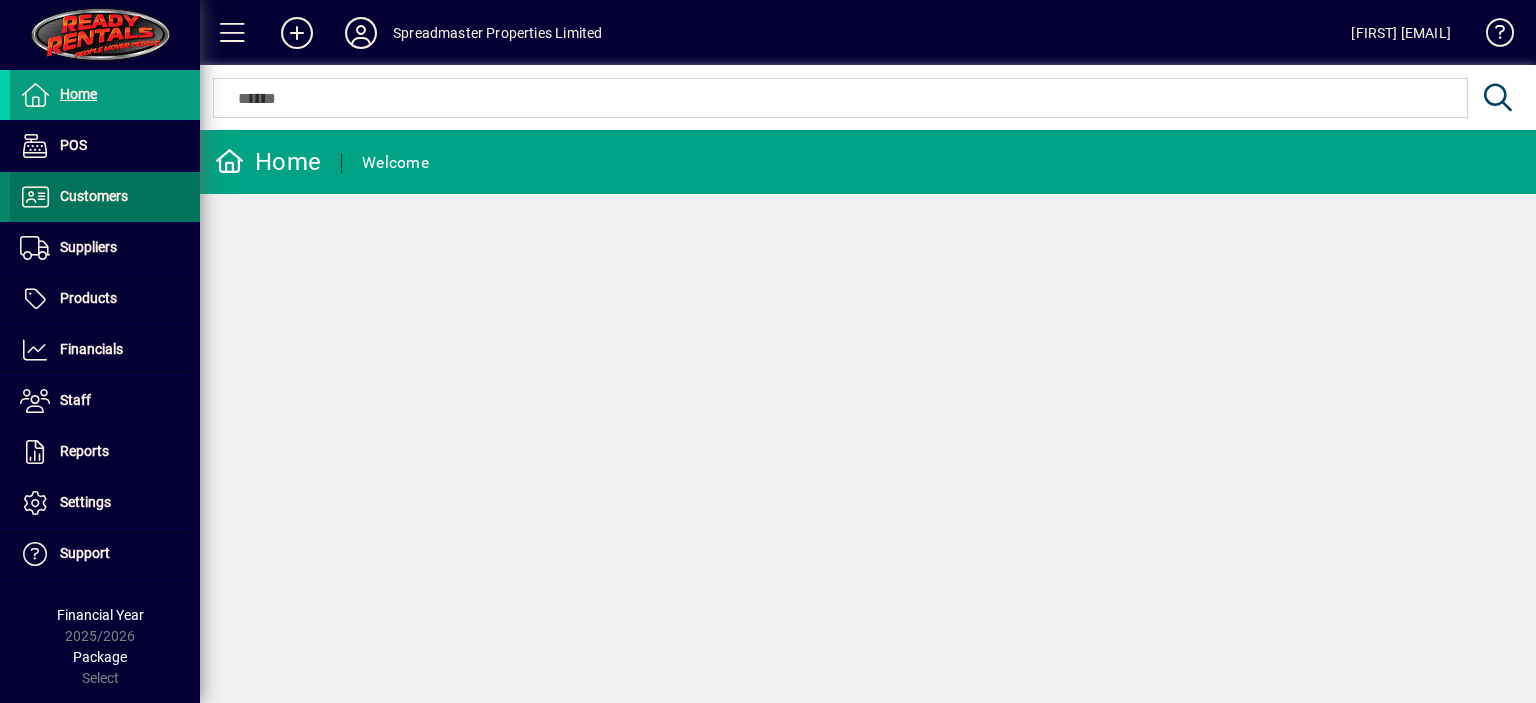 click on "Customers" at bounding box center [94, 196] 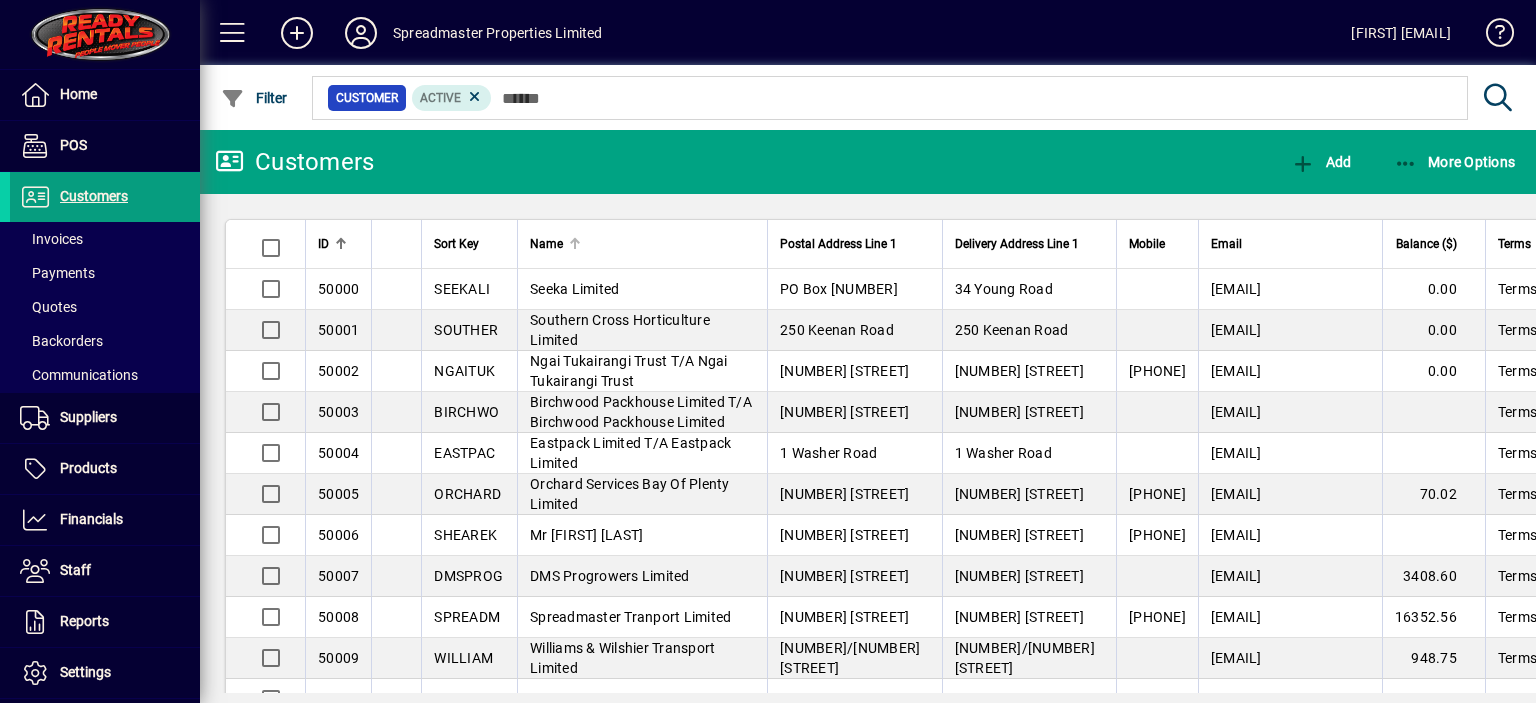 click at bounding box center (575, 239) 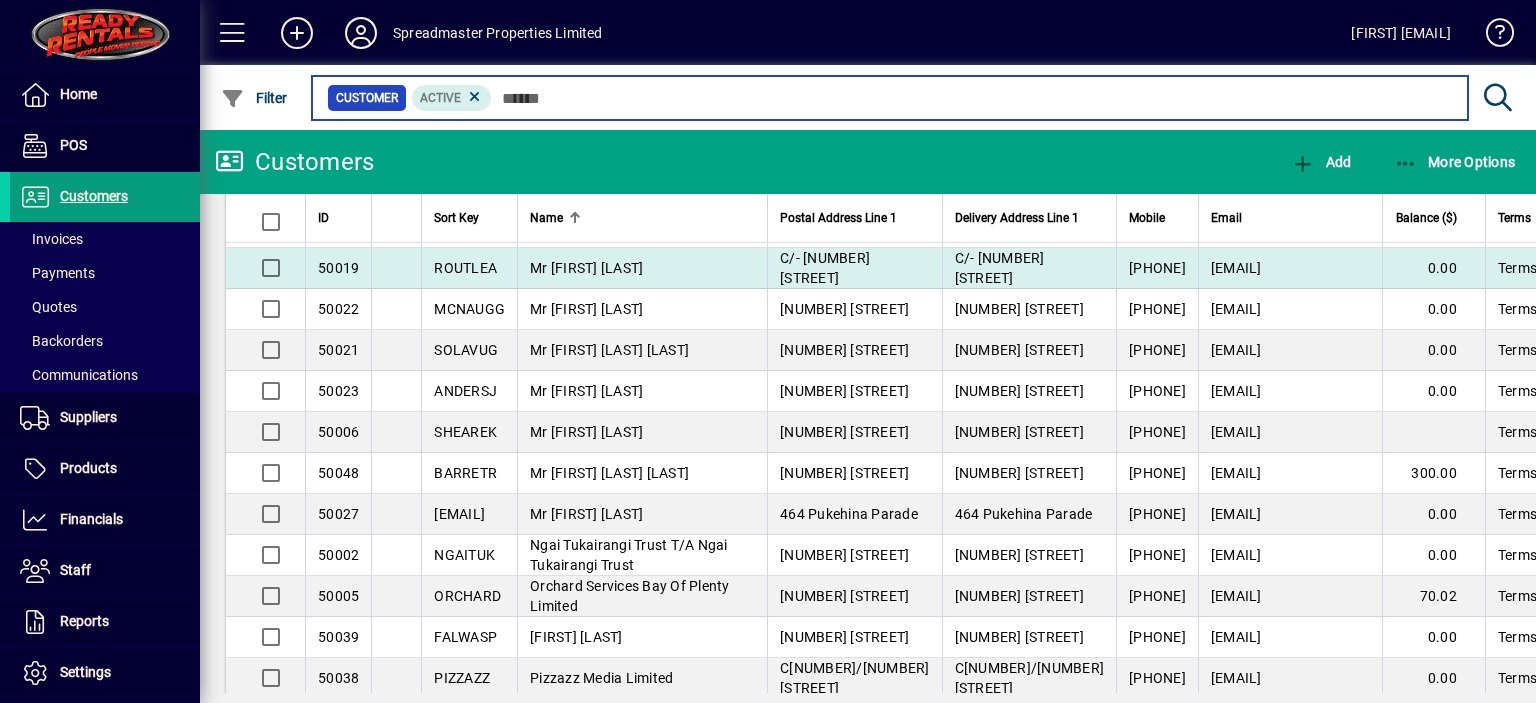 scroll, scrollTop: 900, scrollLeft: 0, axis: vertical 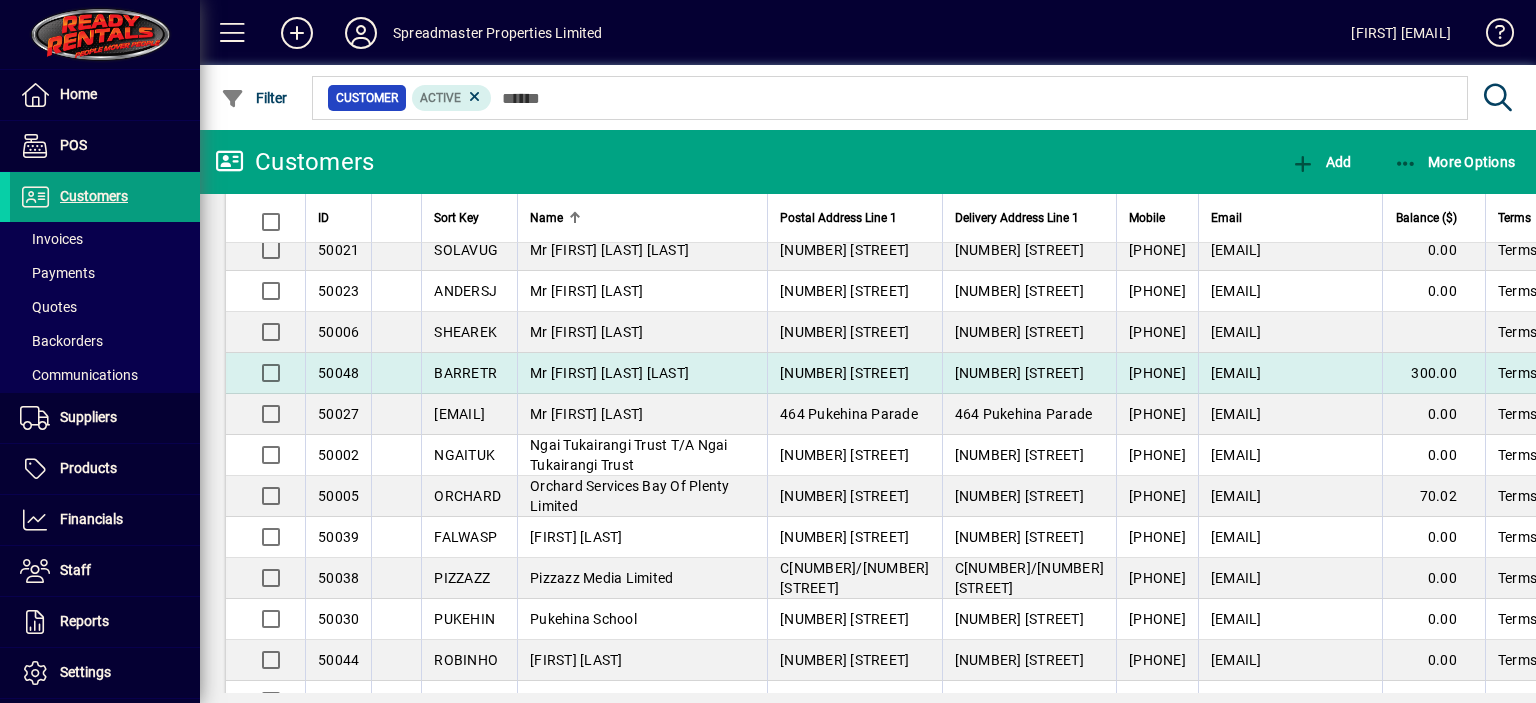click on "Mr [FIRST] [LAST] [LAST]" at bounding box center (609, 373) 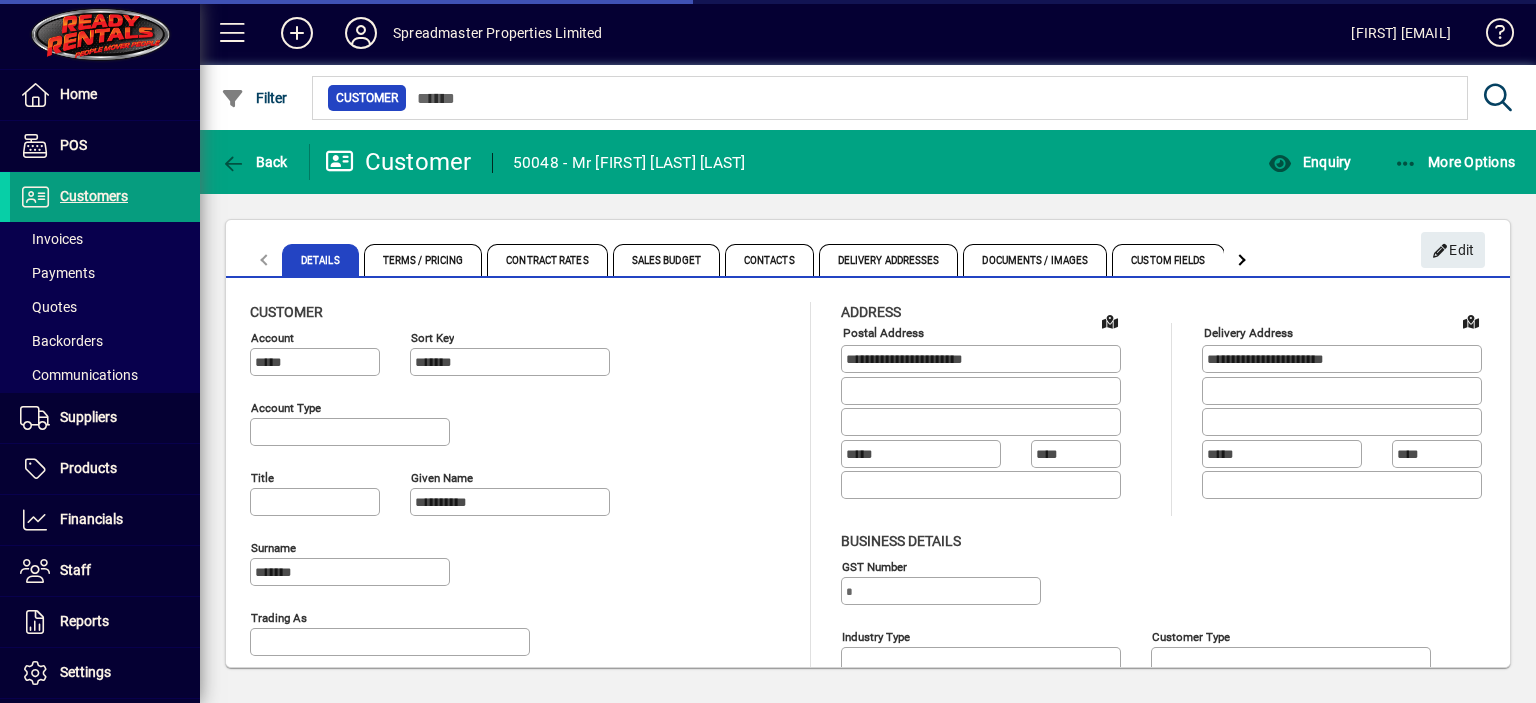 type on "**********" 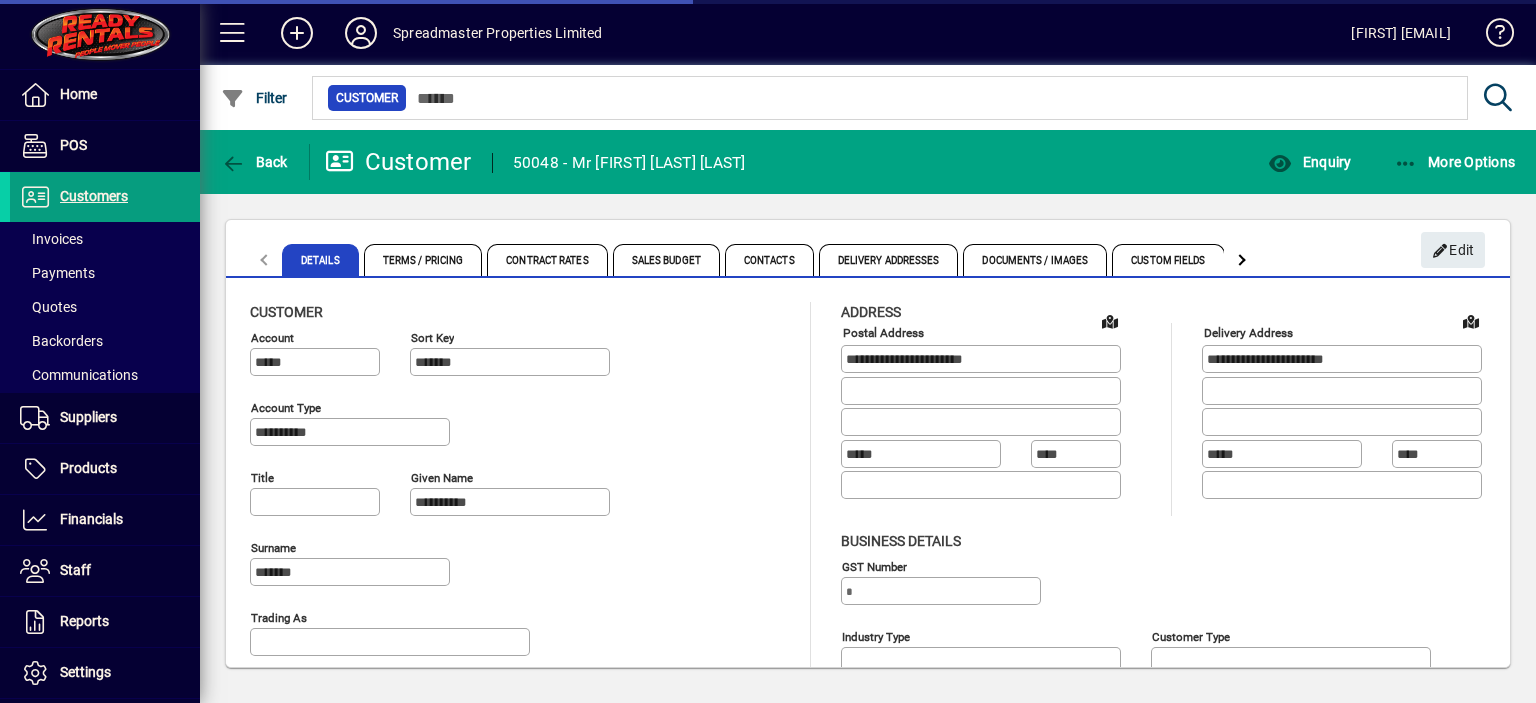 type on "**********" 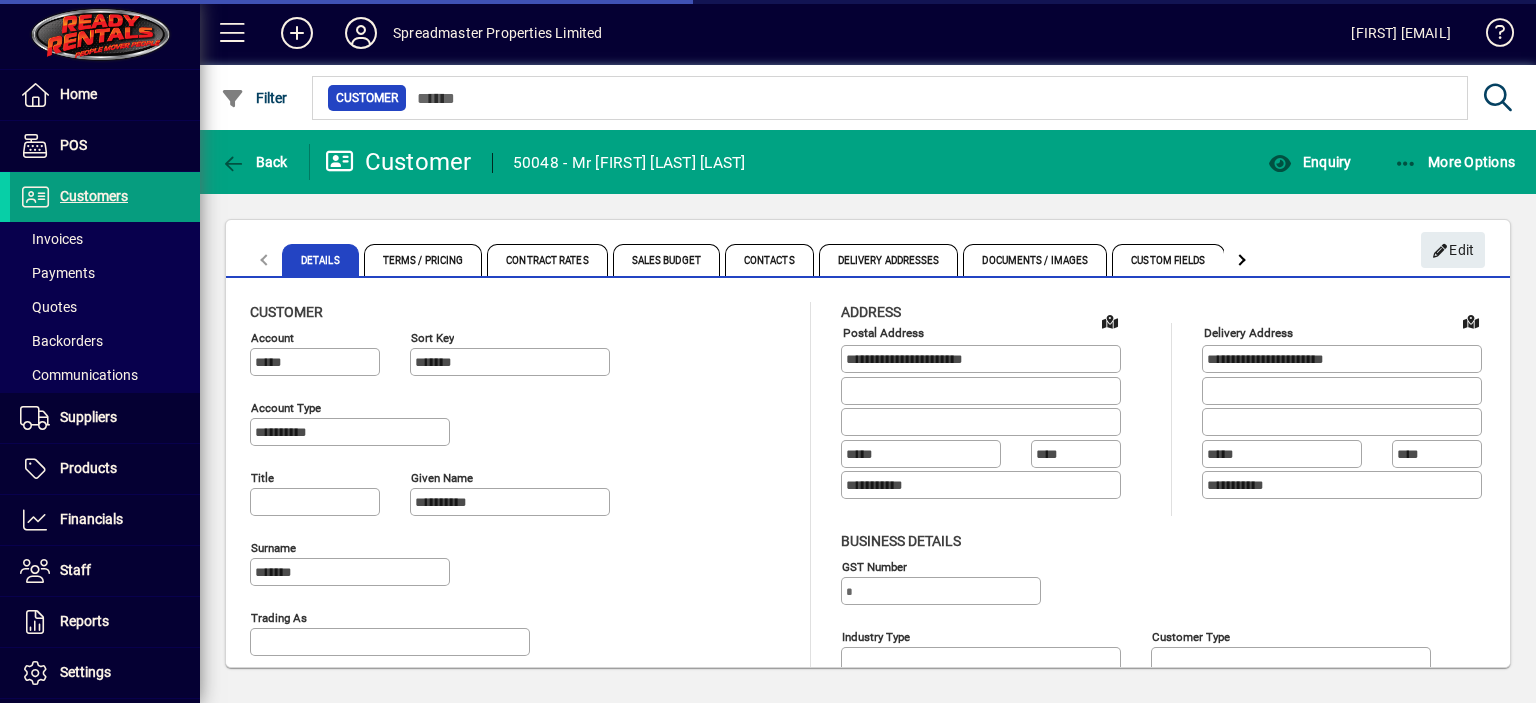 type on "**" 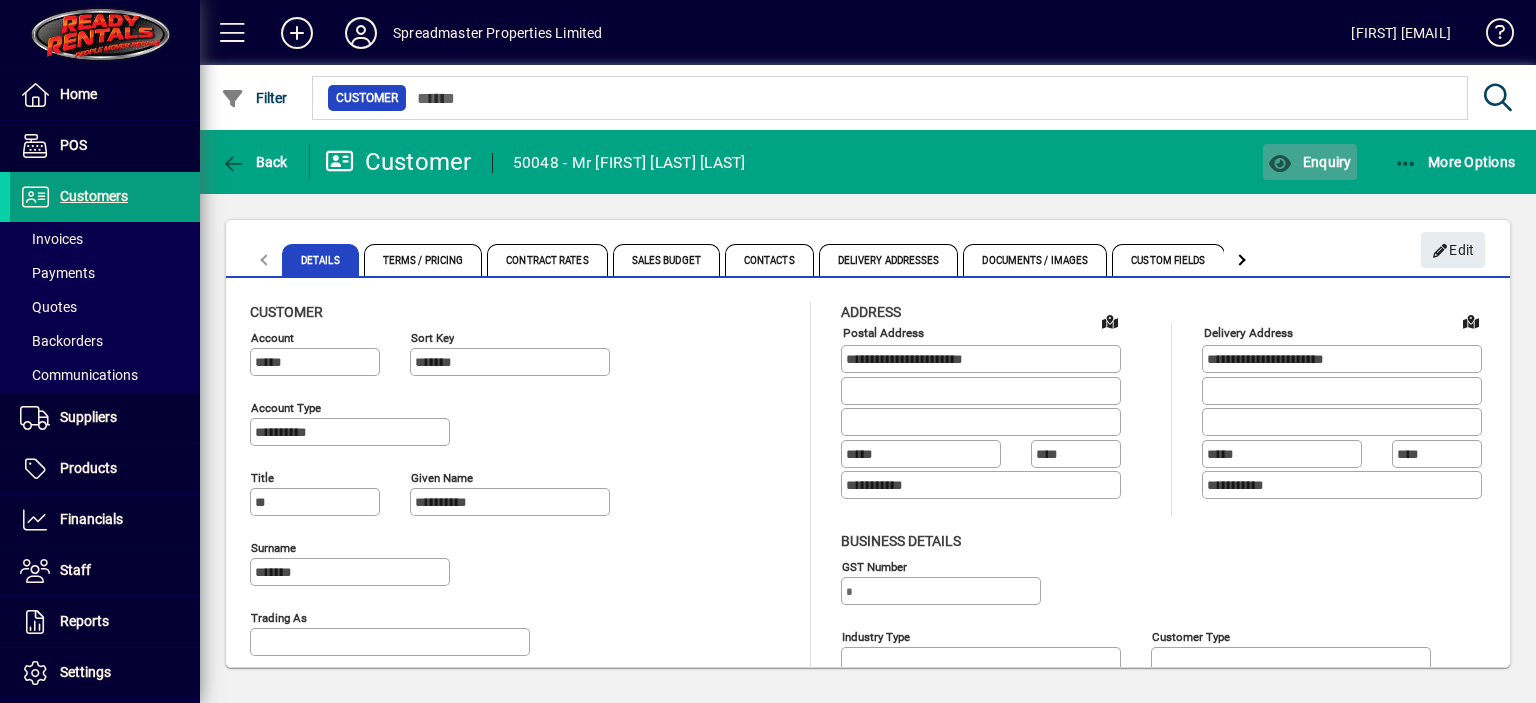 click on "Enquiry" 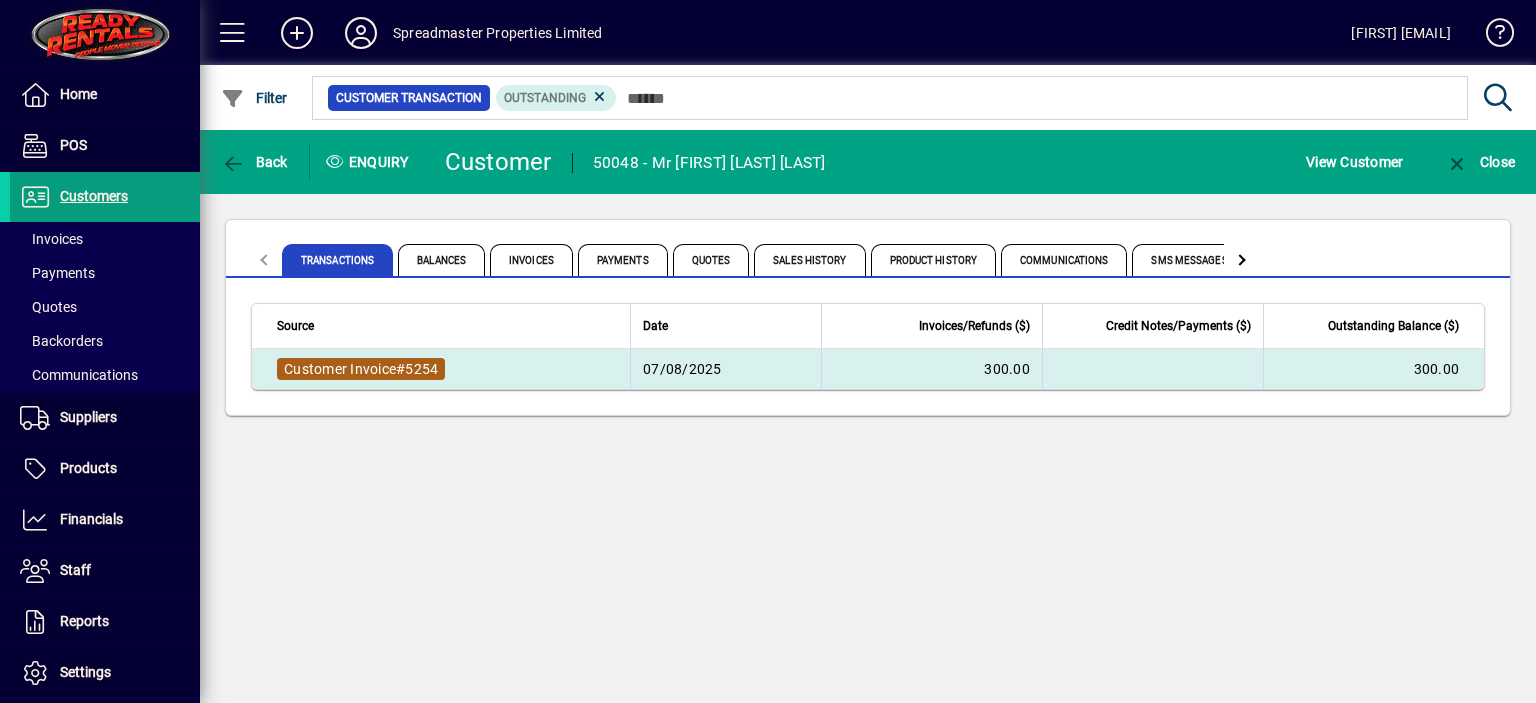 click on "Customer Invoice" at bounding box center (340, 369) 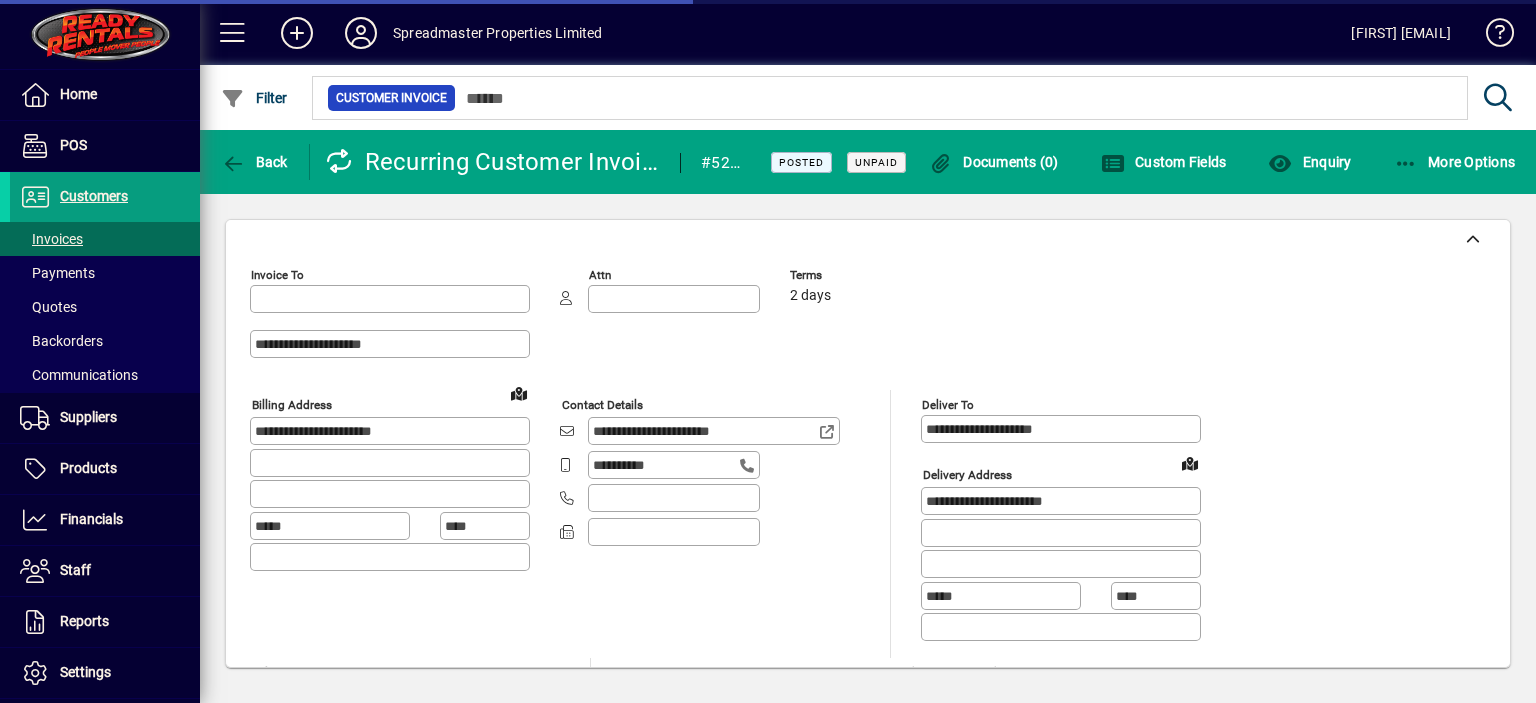 type on "**********" 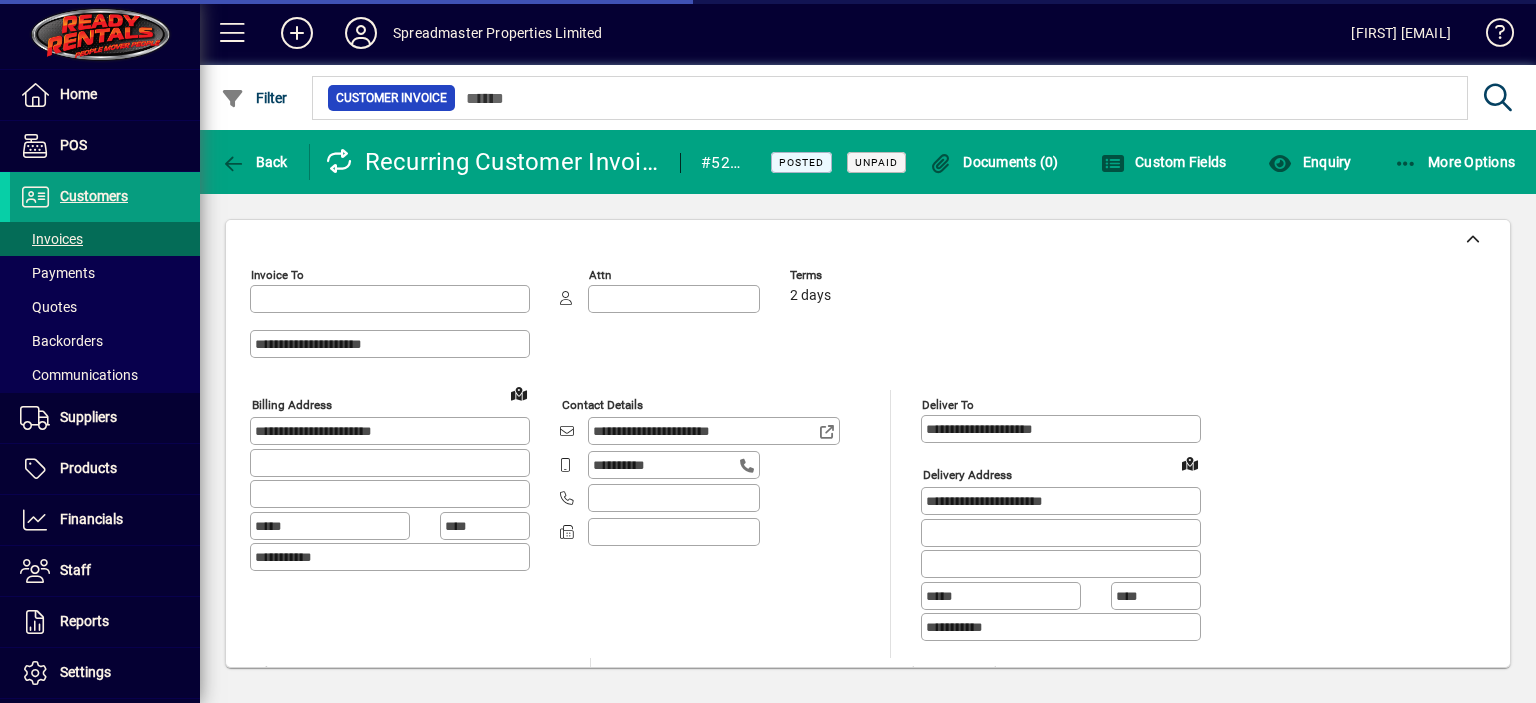 type on "**********" 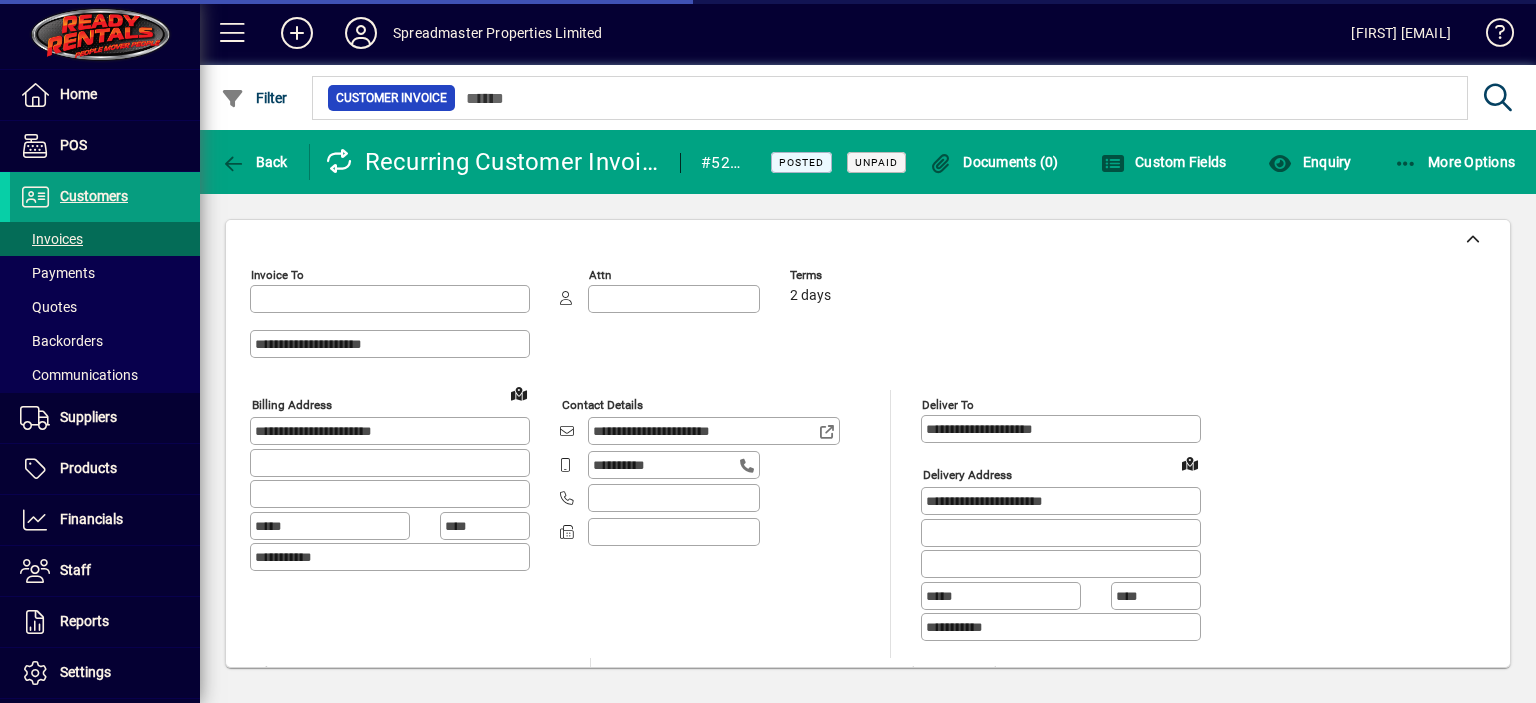 type on "**********" 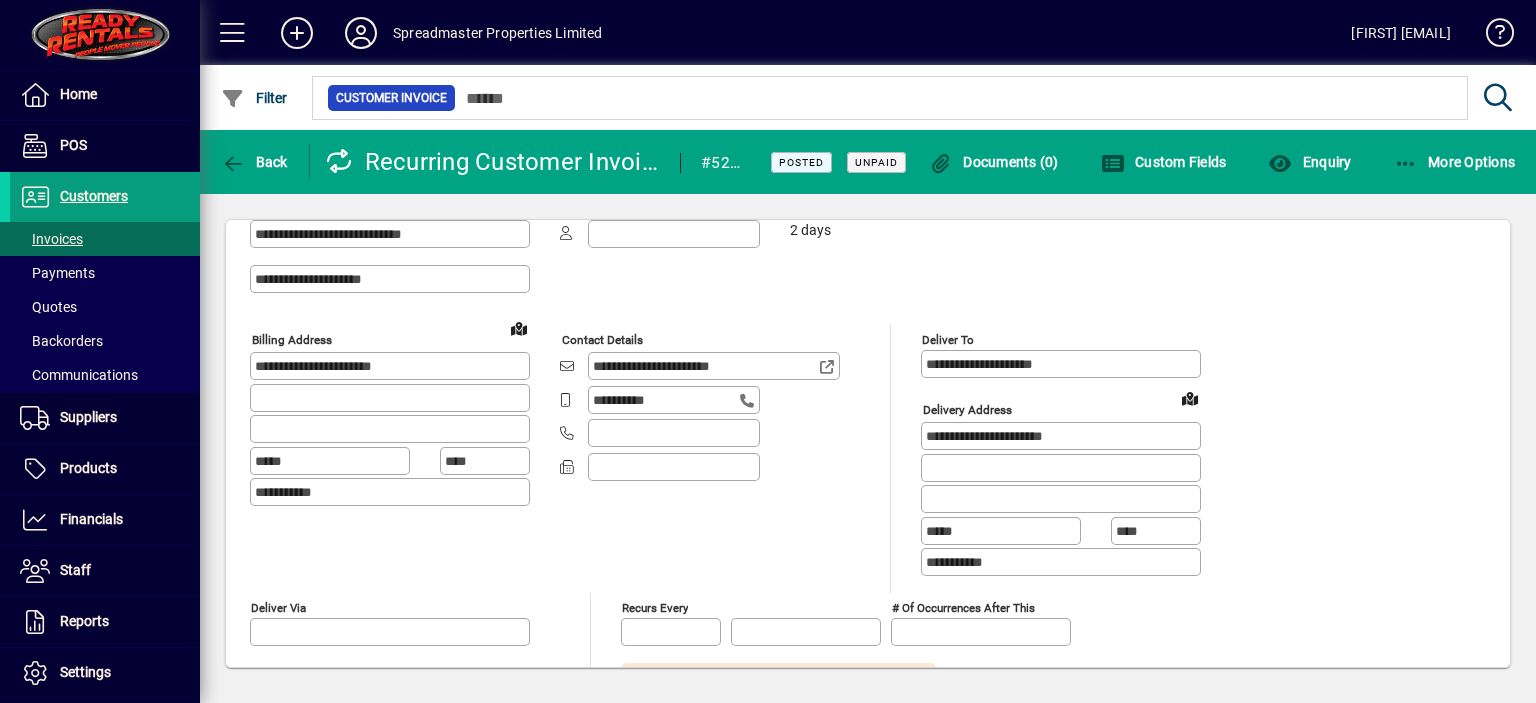 scroll, scrollTop: 0, scrollLeft: 0, axis: both 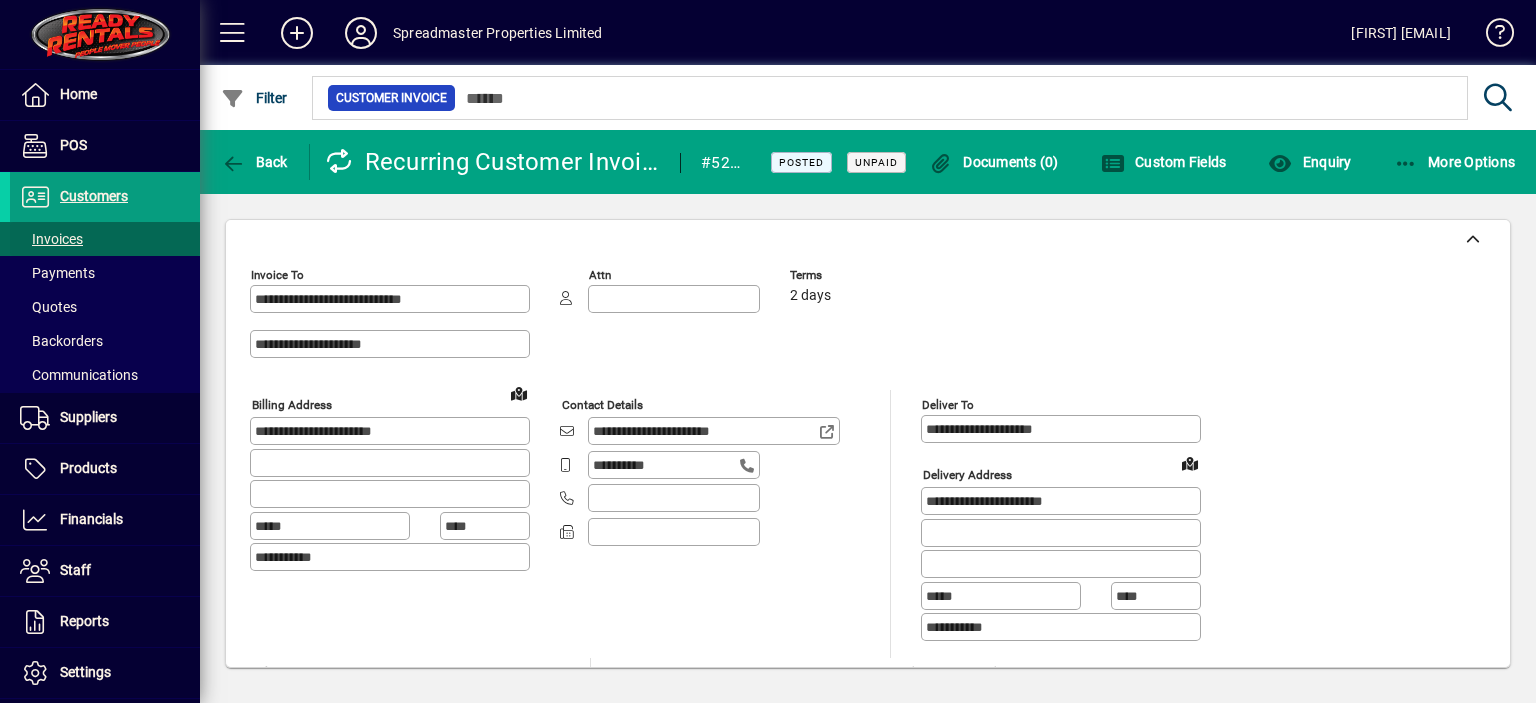 click on "Invoices" at bounding box center [51, 239] 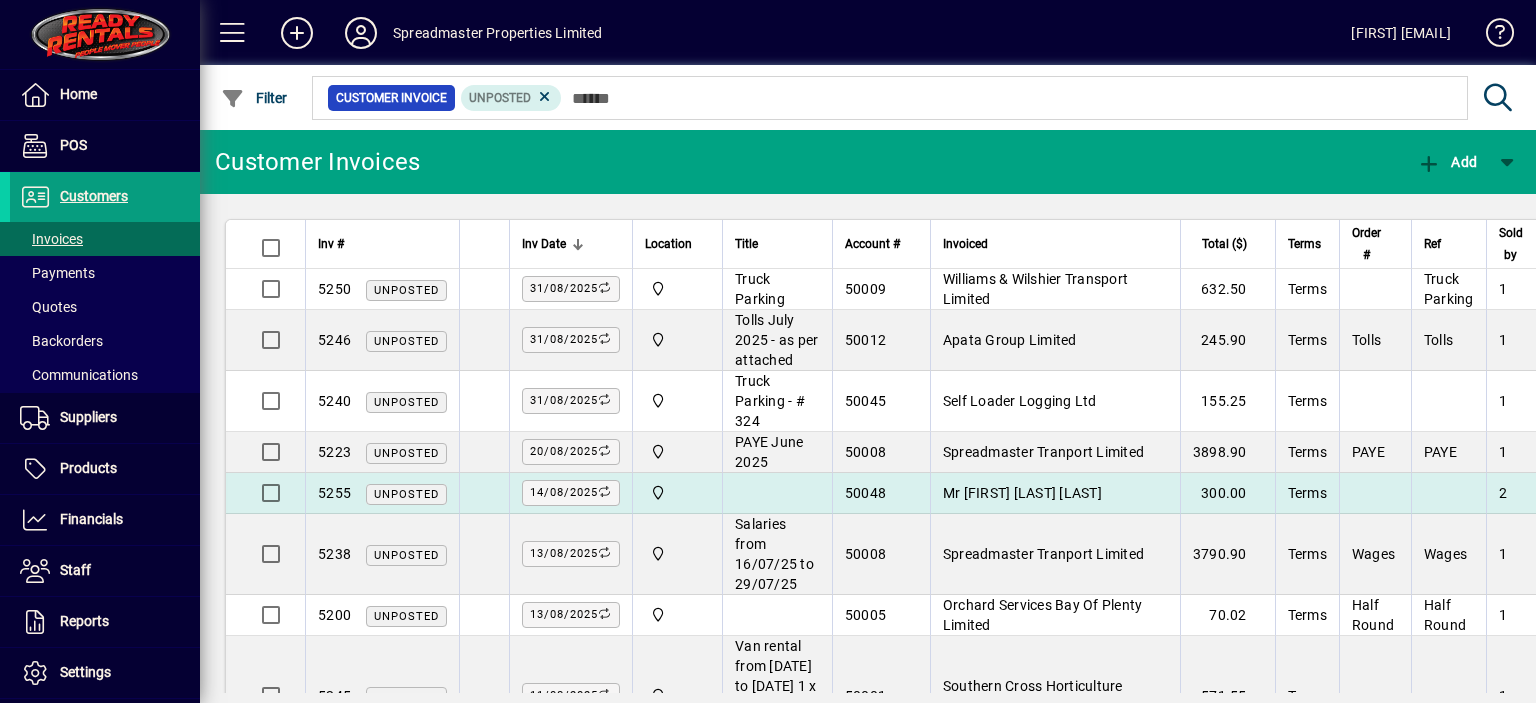 click on "Mr [FIRST] [LAST] [LAST]" at bounding box center [1022, 493] 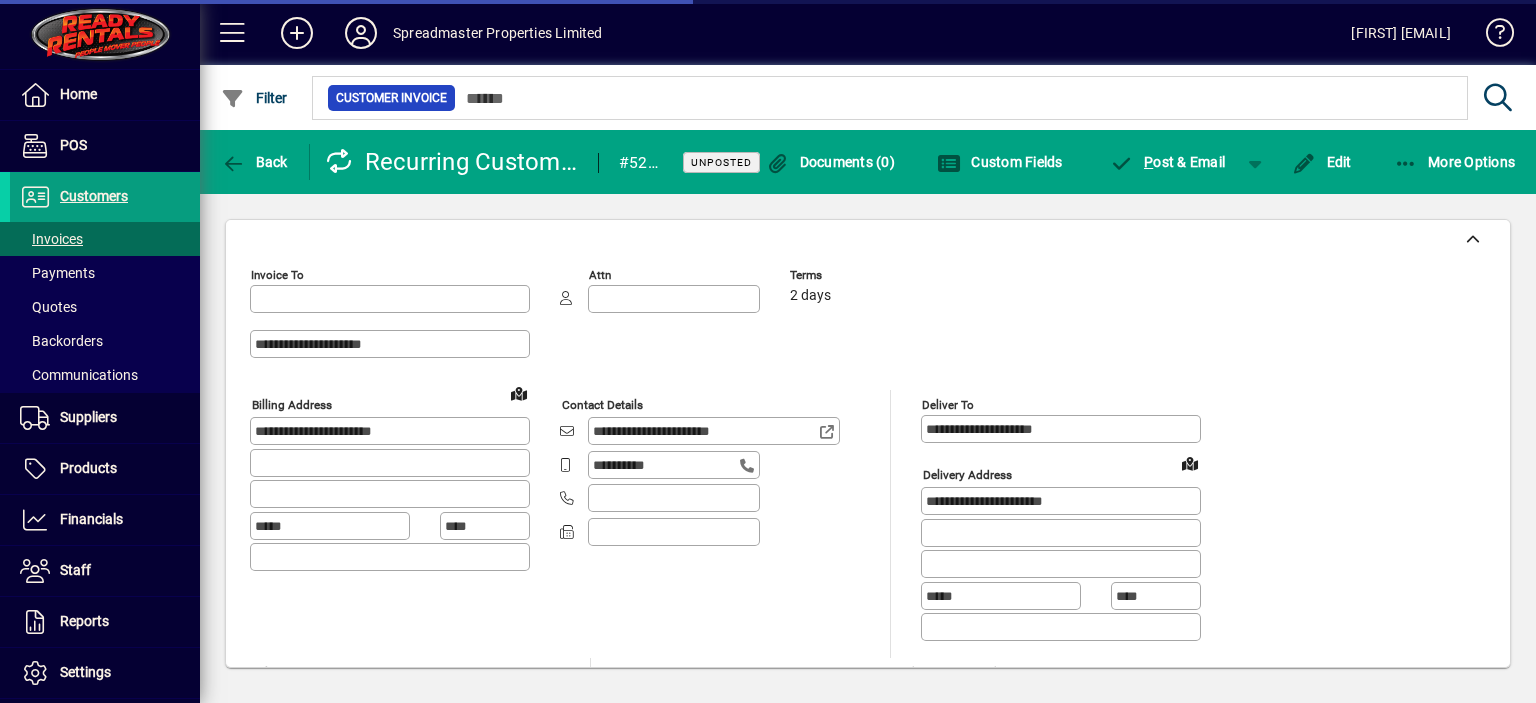 type on "**********" 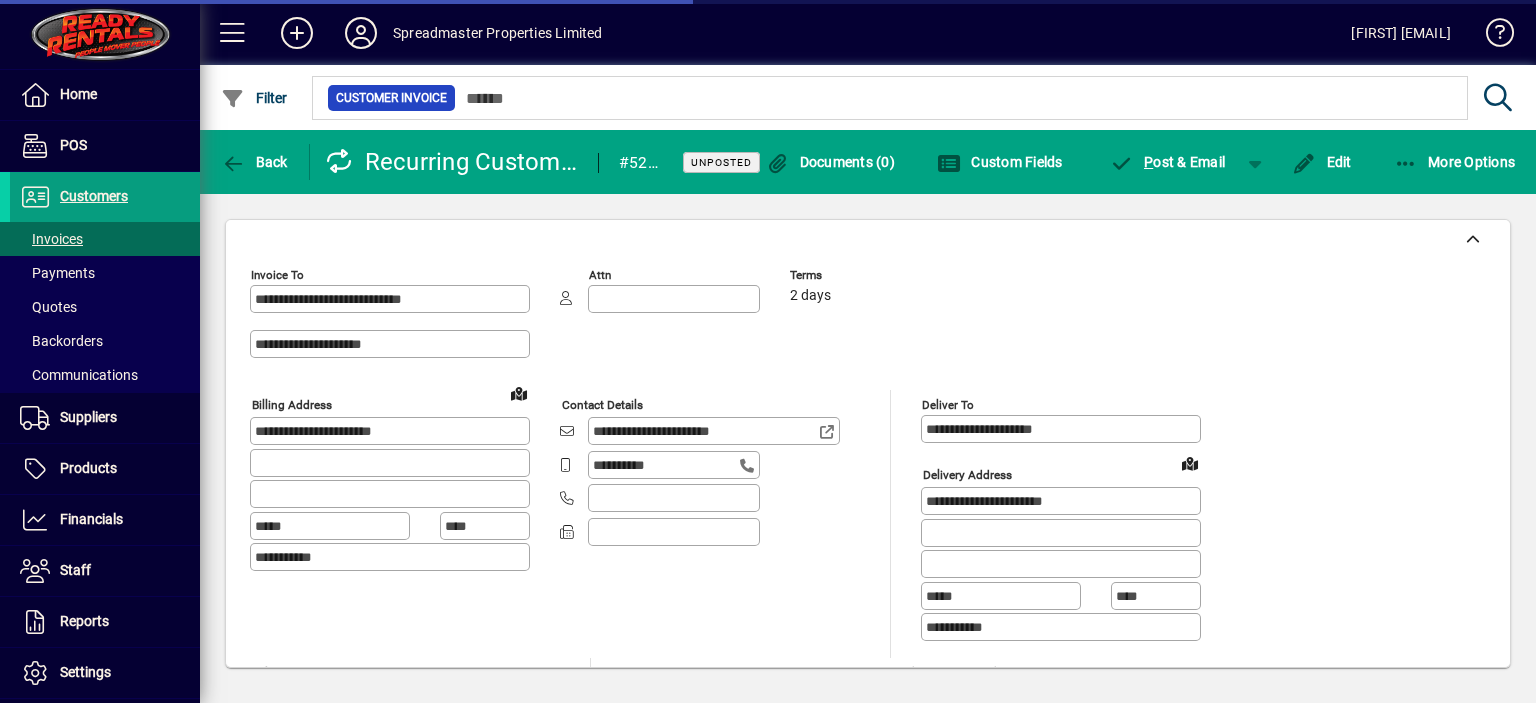 type on "**********" 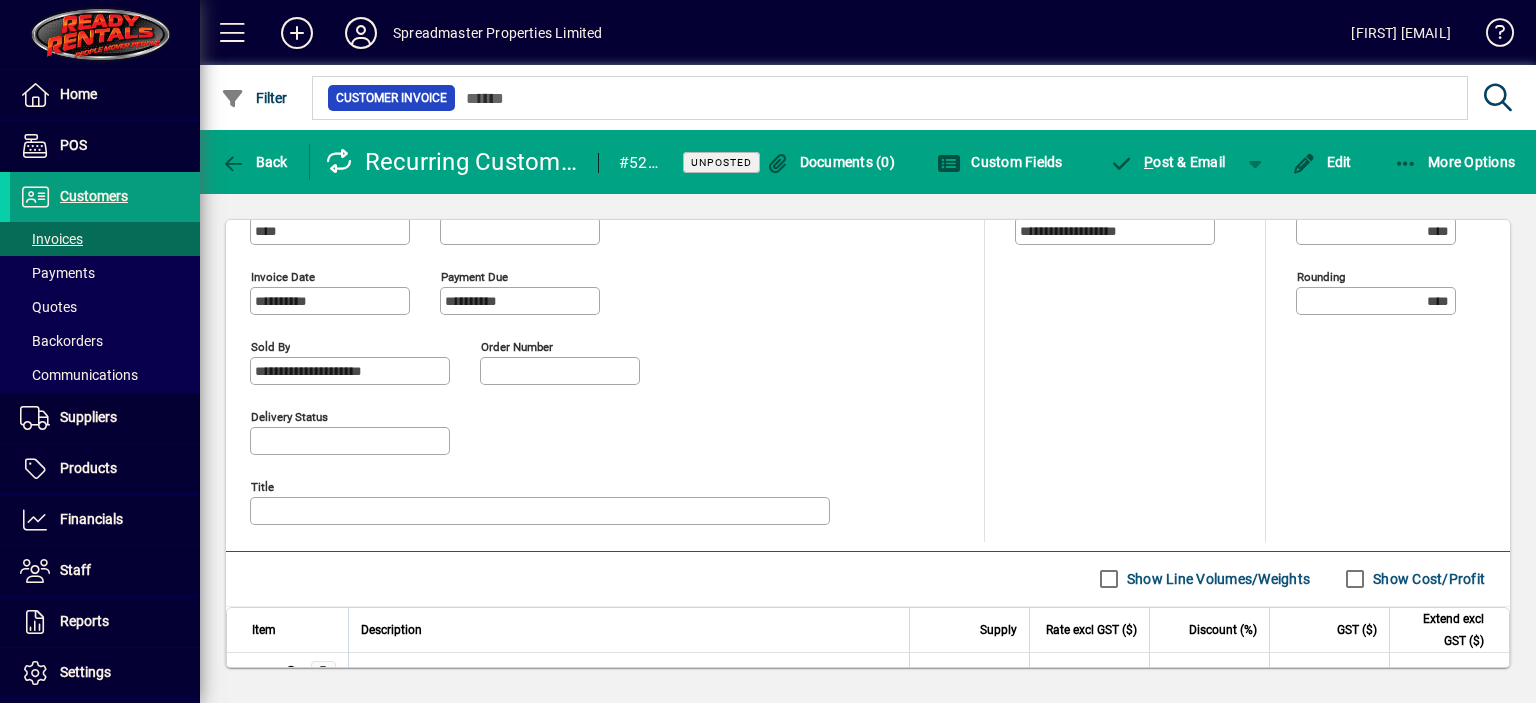 scroll, scrollTop: 800, scrollLeft: 0, axis: vertical 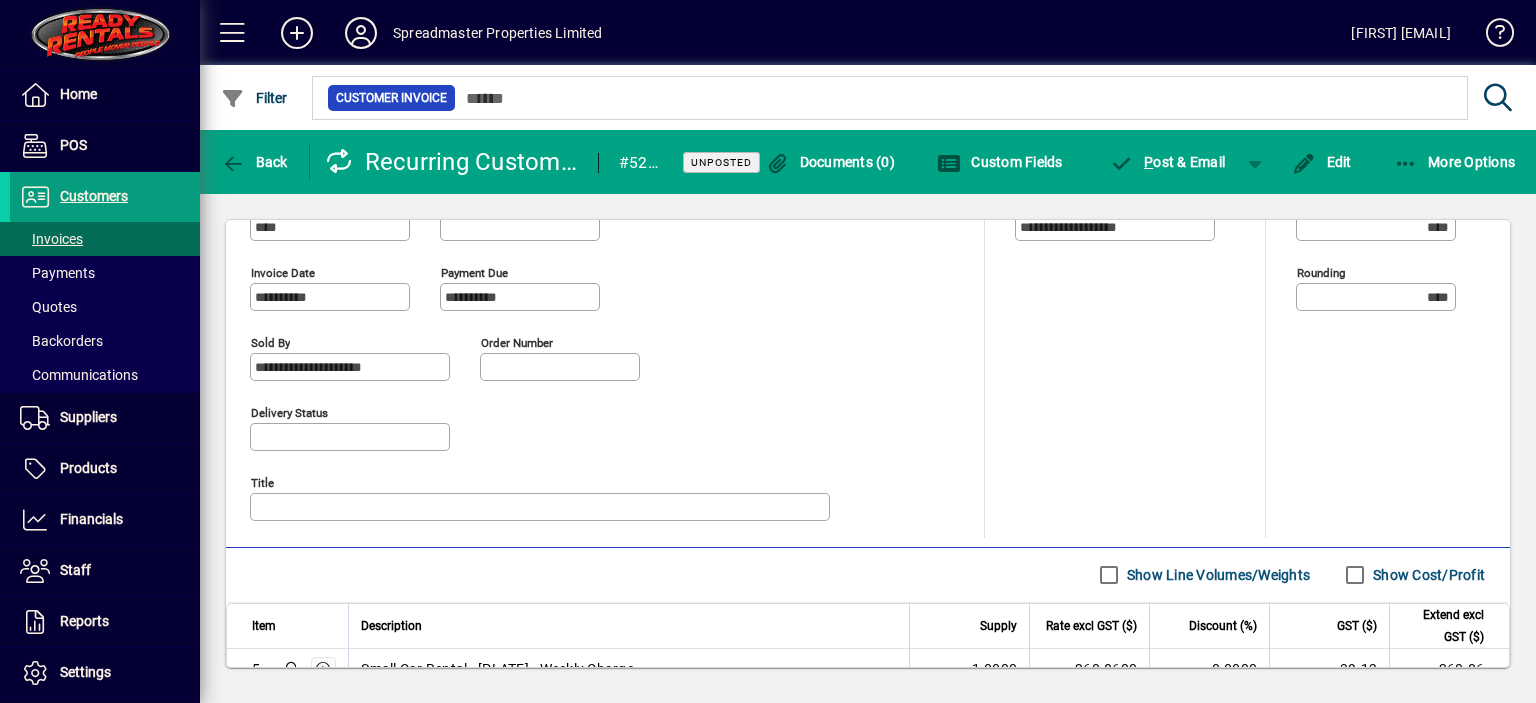 click on "Title" at bounding box center (542, 507) 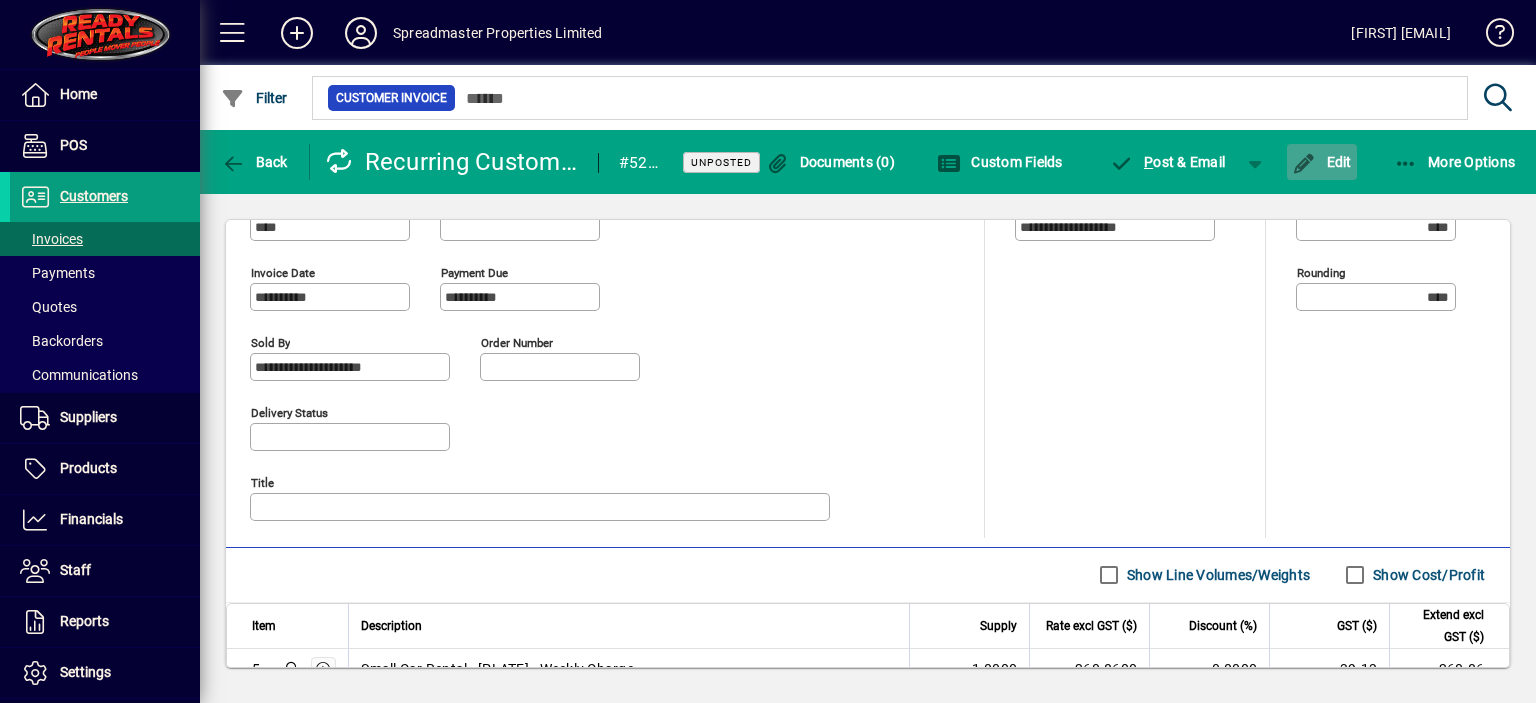 click on "Edit" 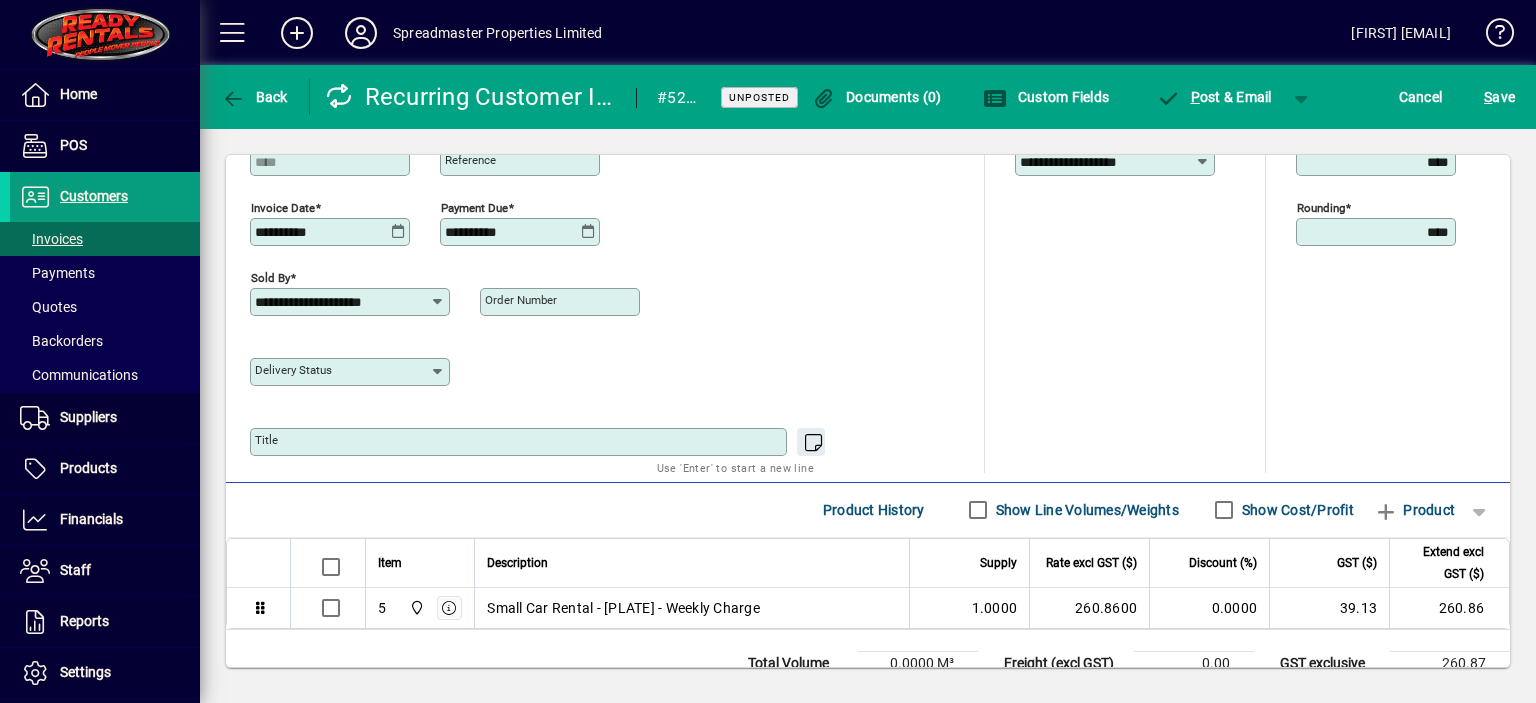 click on "Title" at bounding box center (520, 442) 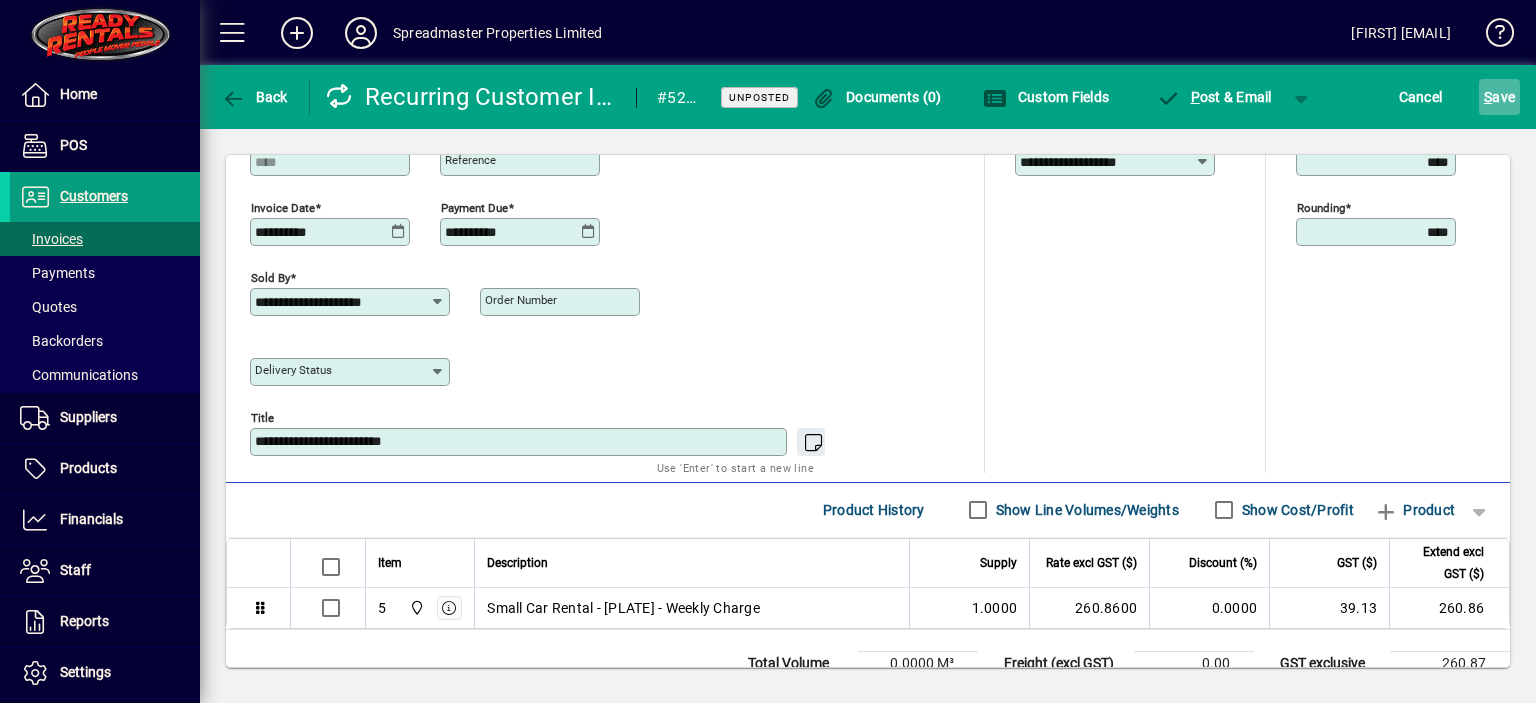 type on "**********" 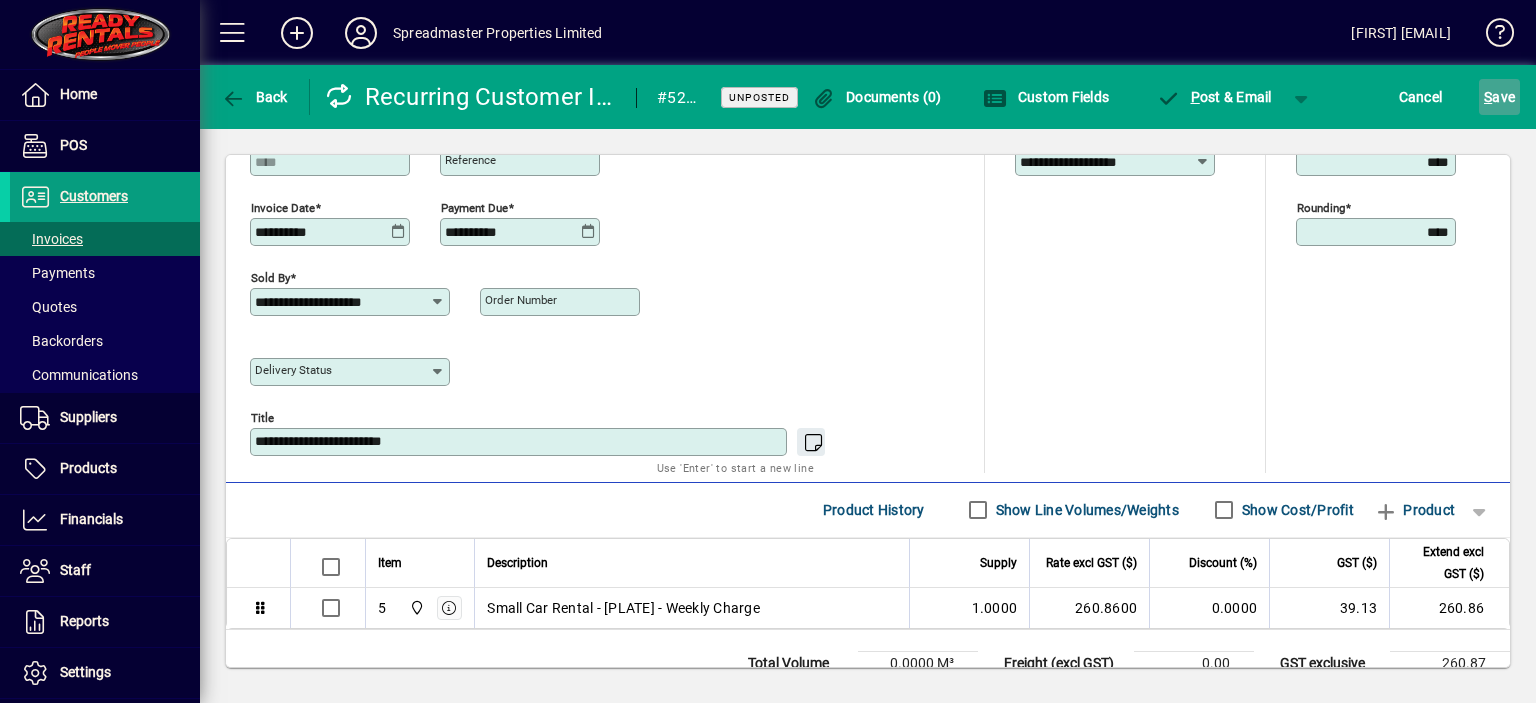 click on "S ave" 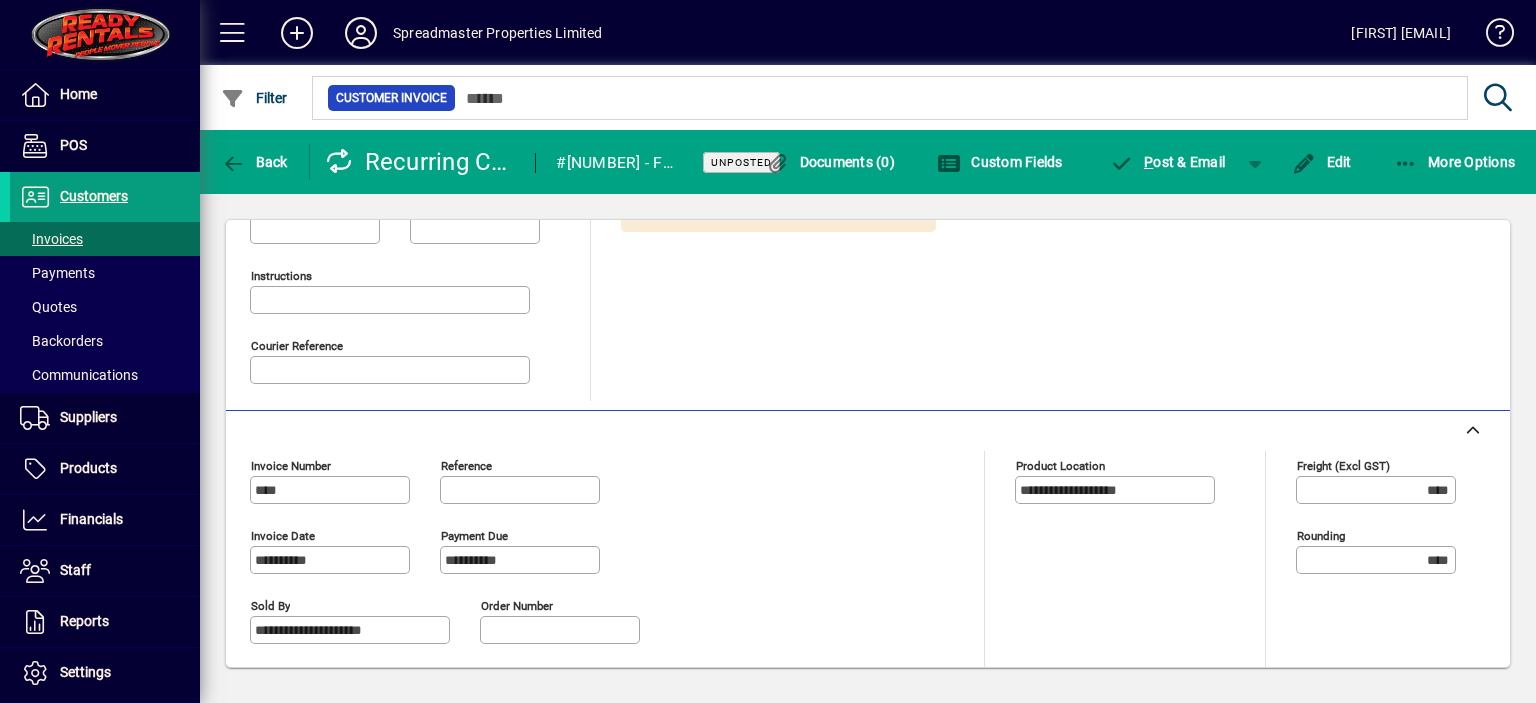 scroll, scrollTop: 531, scrollLeft: 0, axis: vertical 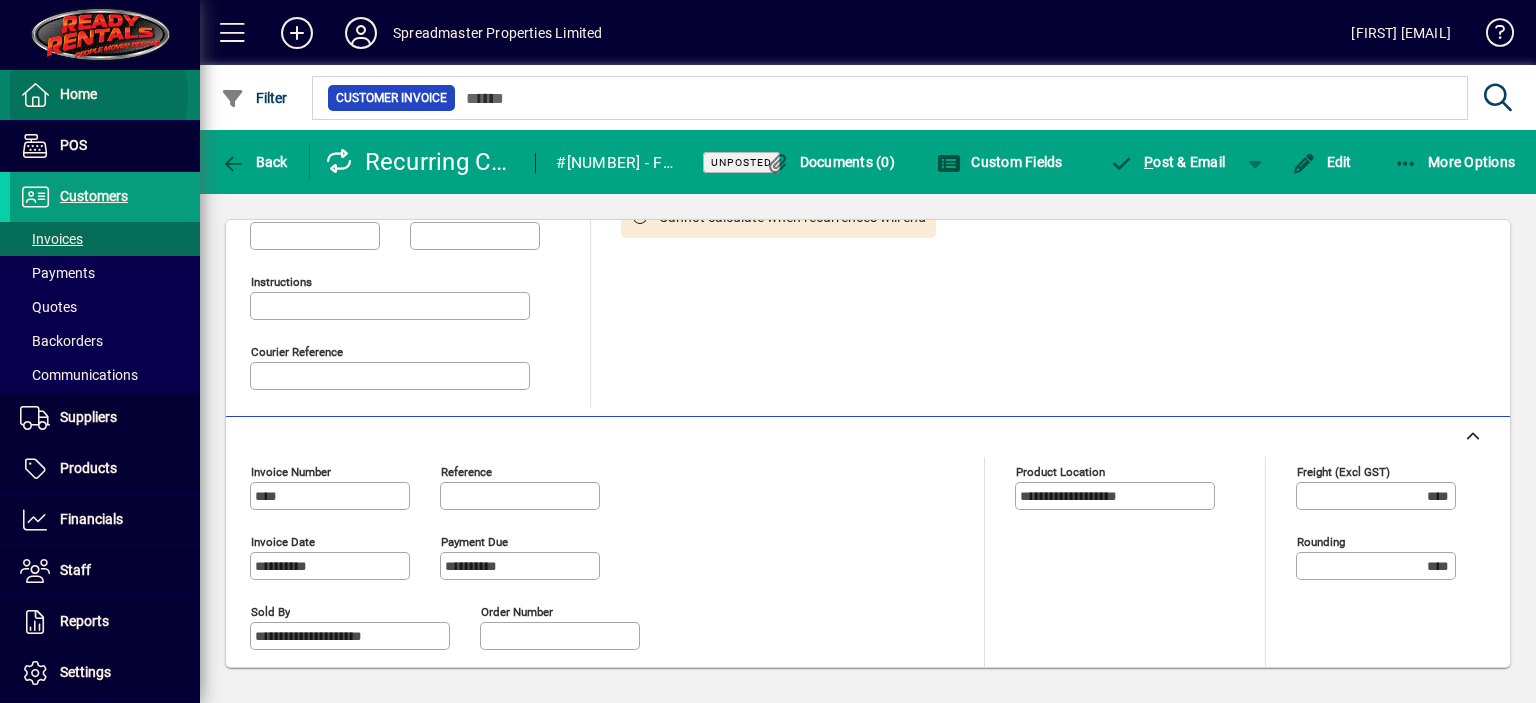 click on "Home" at bounding box center (78, 94) 